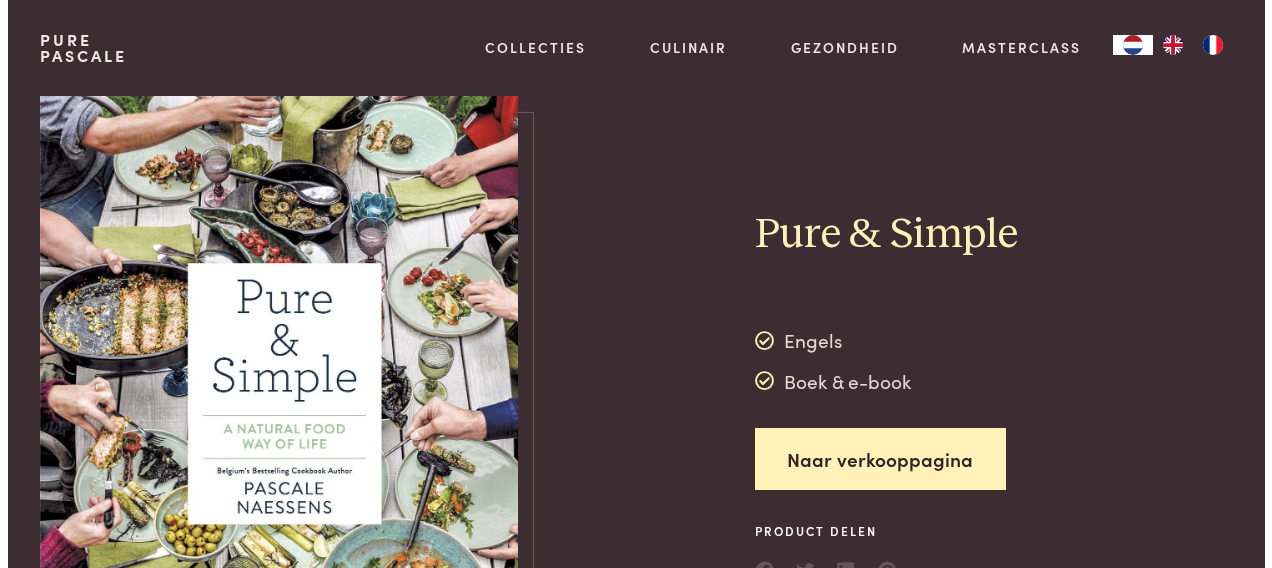scroll, scrollTop: 0, scrollLeft: 0, axis: both 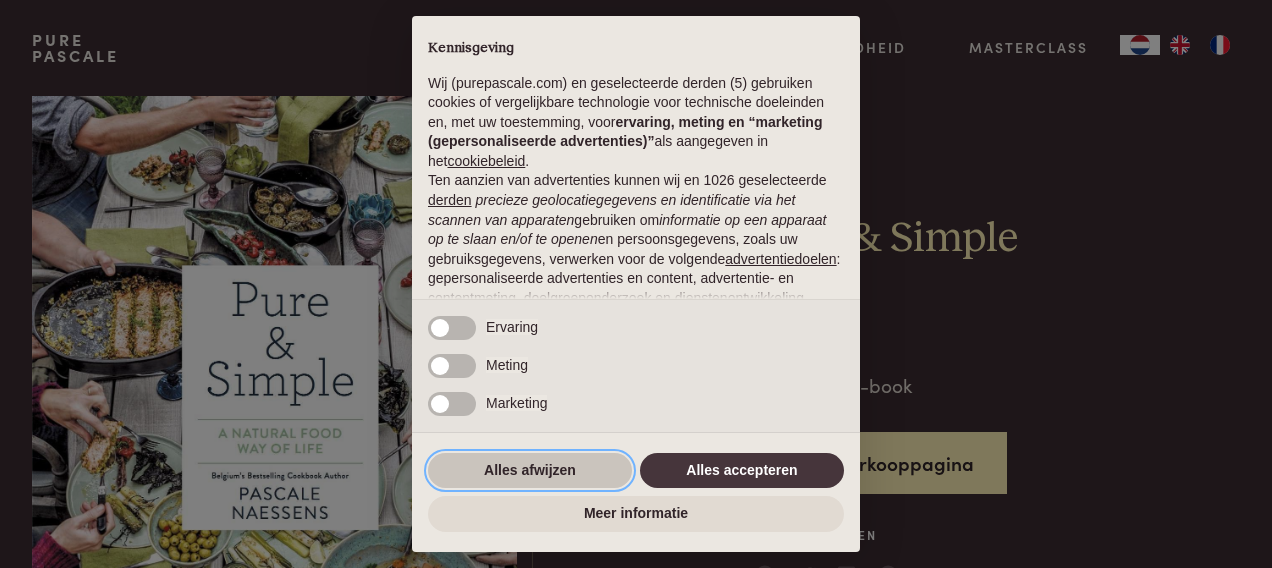 click on "Alles afwijzen" at bounding box center (530, 471) 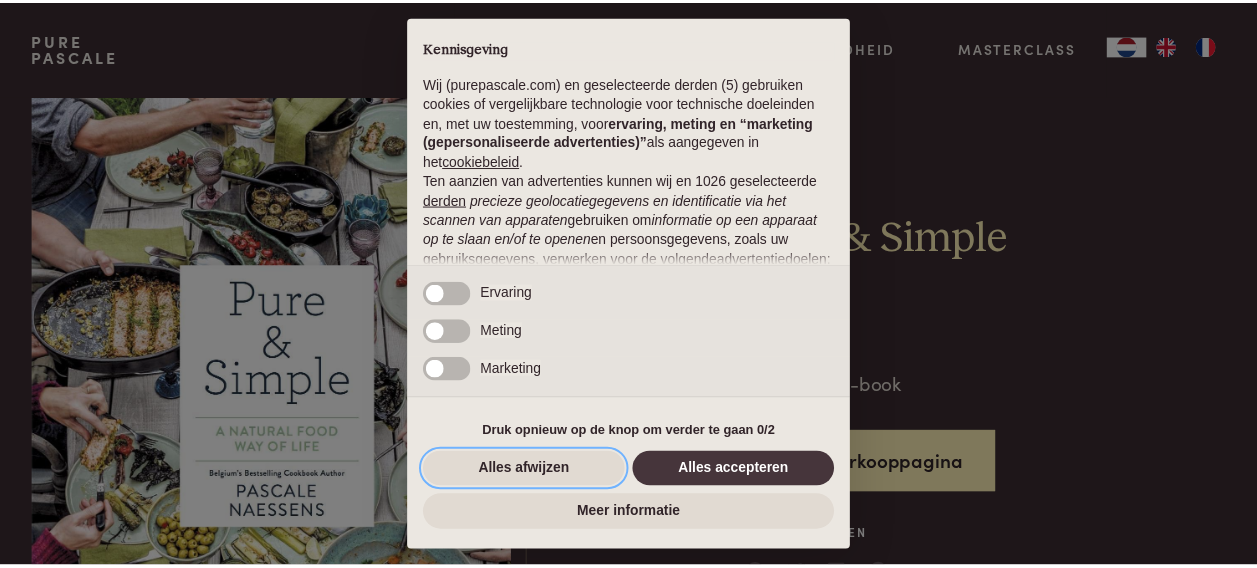 scroll, scrollTop: 235, scrollLeft: 0, axis: vertical 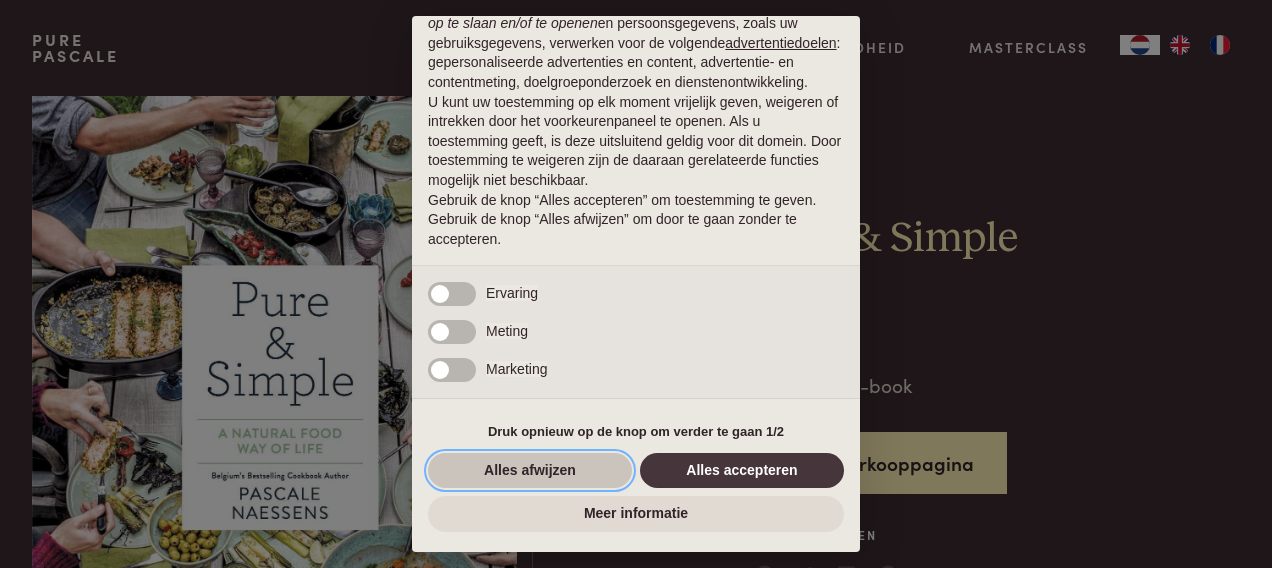 click on "Alles afwijzen" at bounding box center [530, 471] 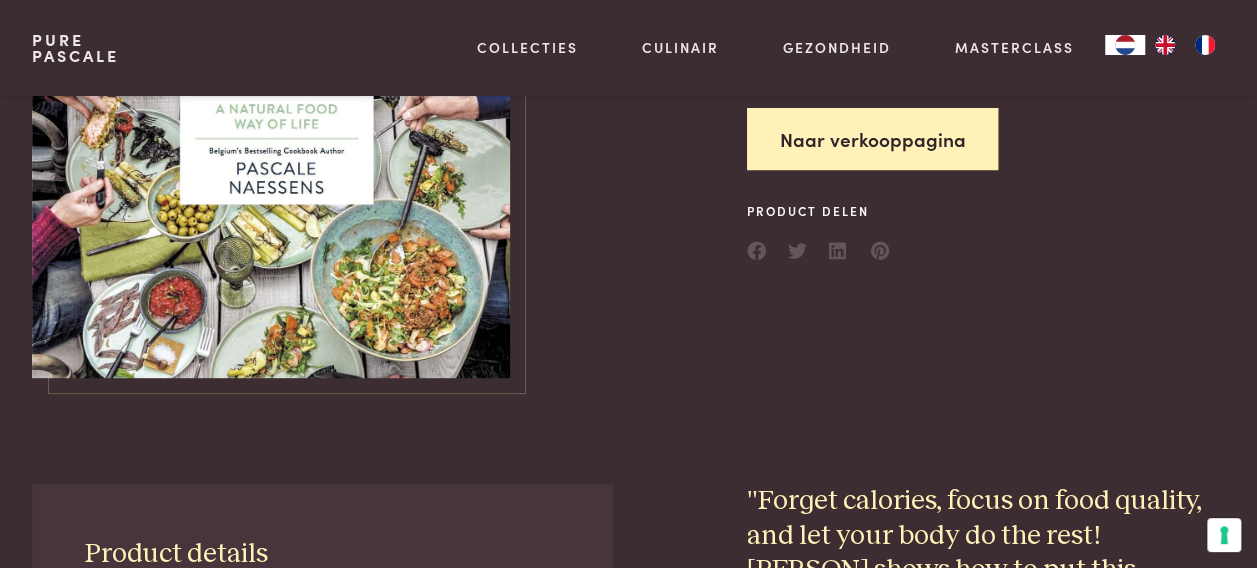 scroll, scrollTop: 0, scrollLeft: 0, axis: both 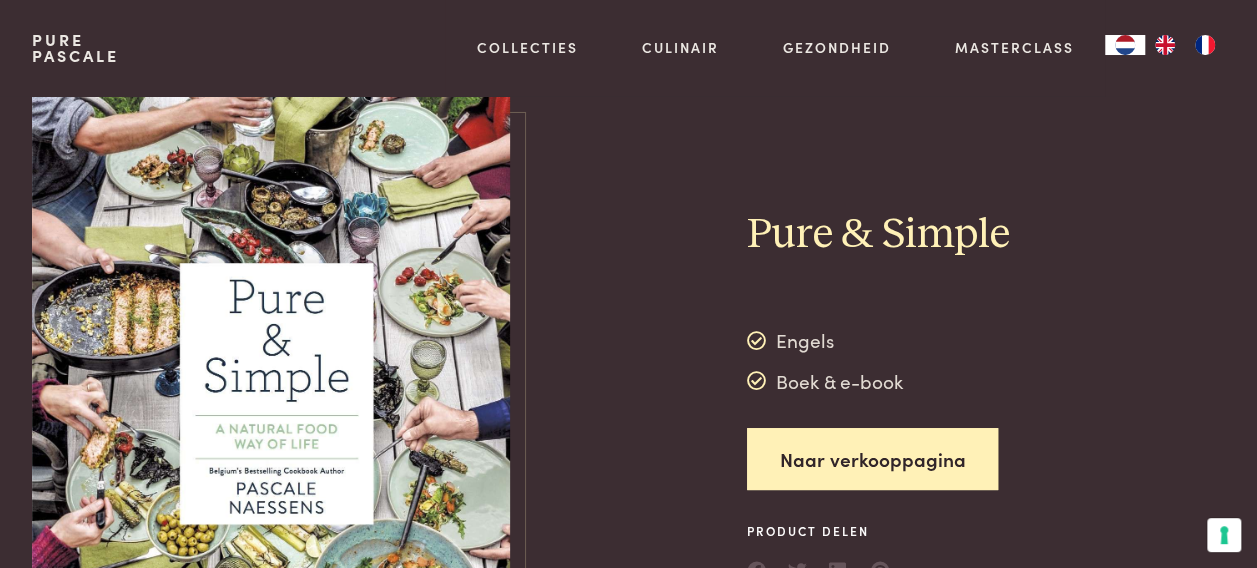 click at bounding box center [1165, 45] 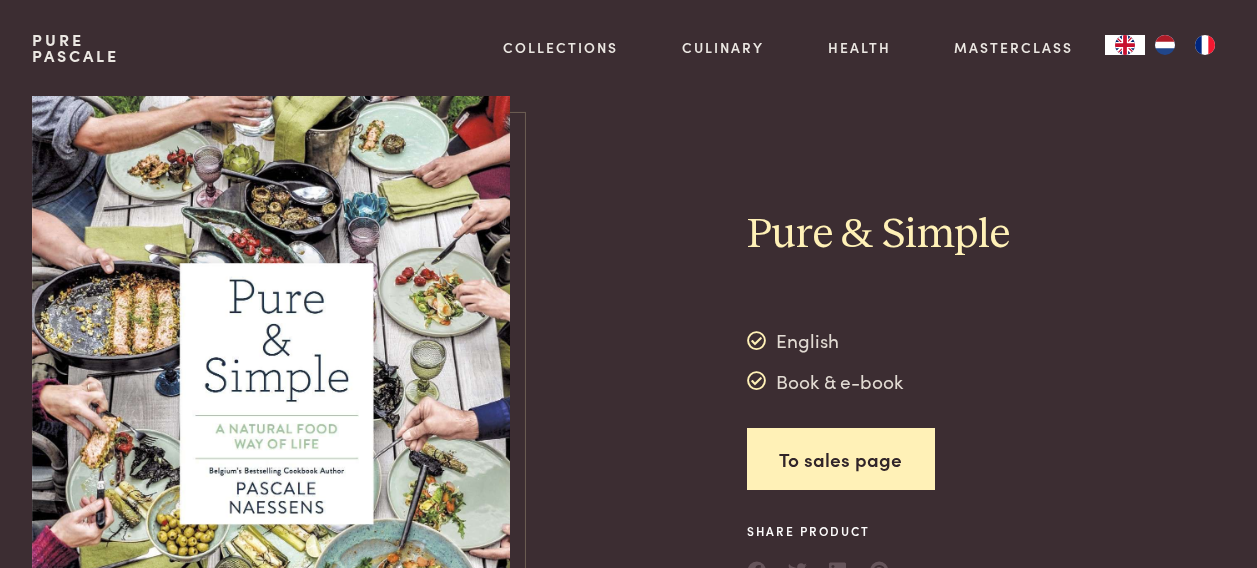 scroll, scrollTop: 0, scrollLeft: 0, axis: both 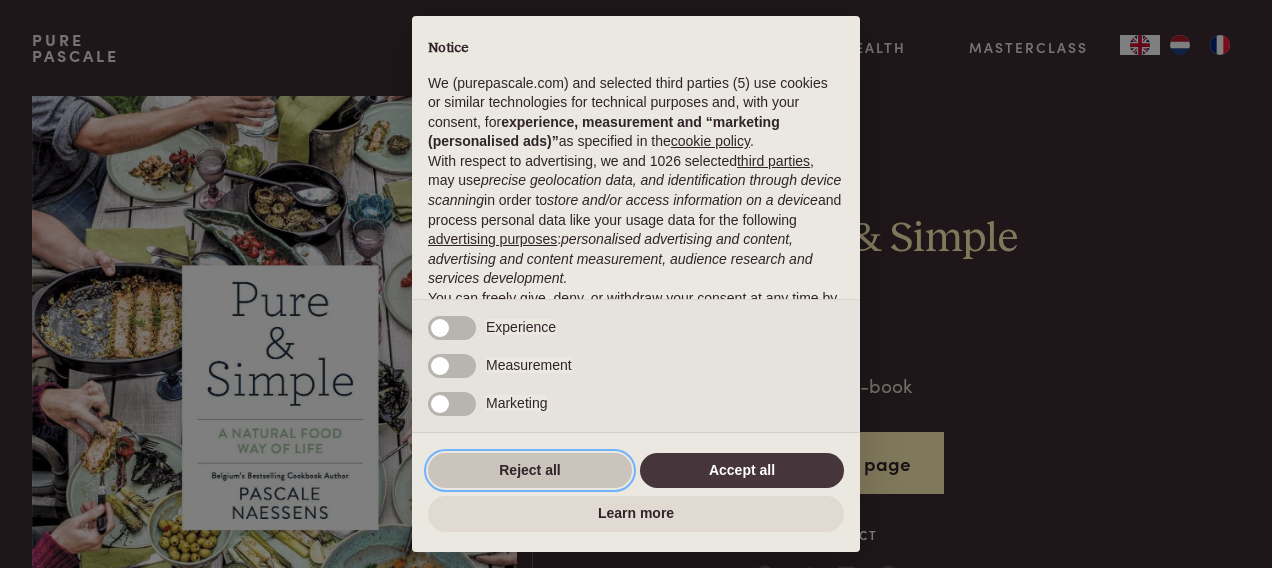 click on "Reject all" at bounding box center [530, 471] 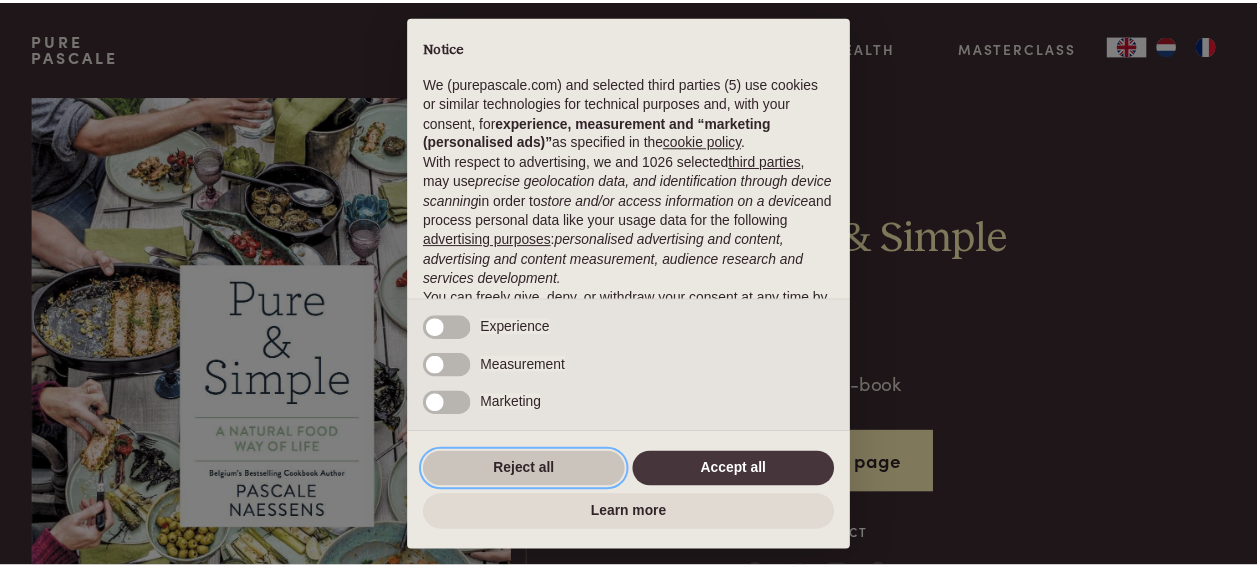 scroll, scrollTop: 157, scrollLeft: 0, axis: vertical 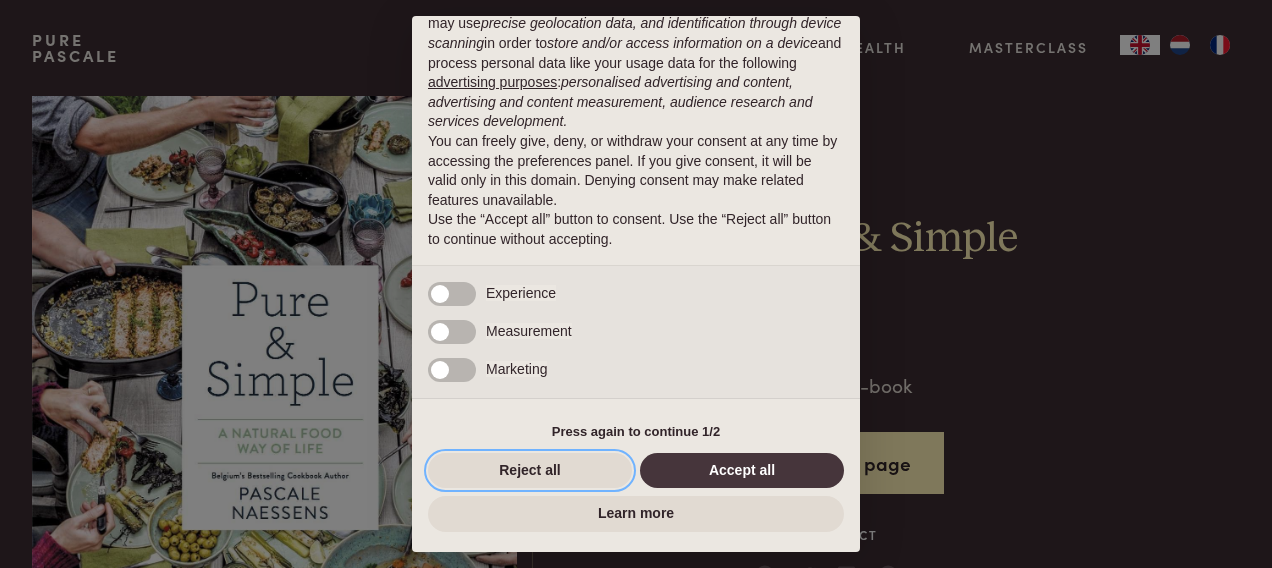 click on "Reject all" at bounding box center (530, 471) 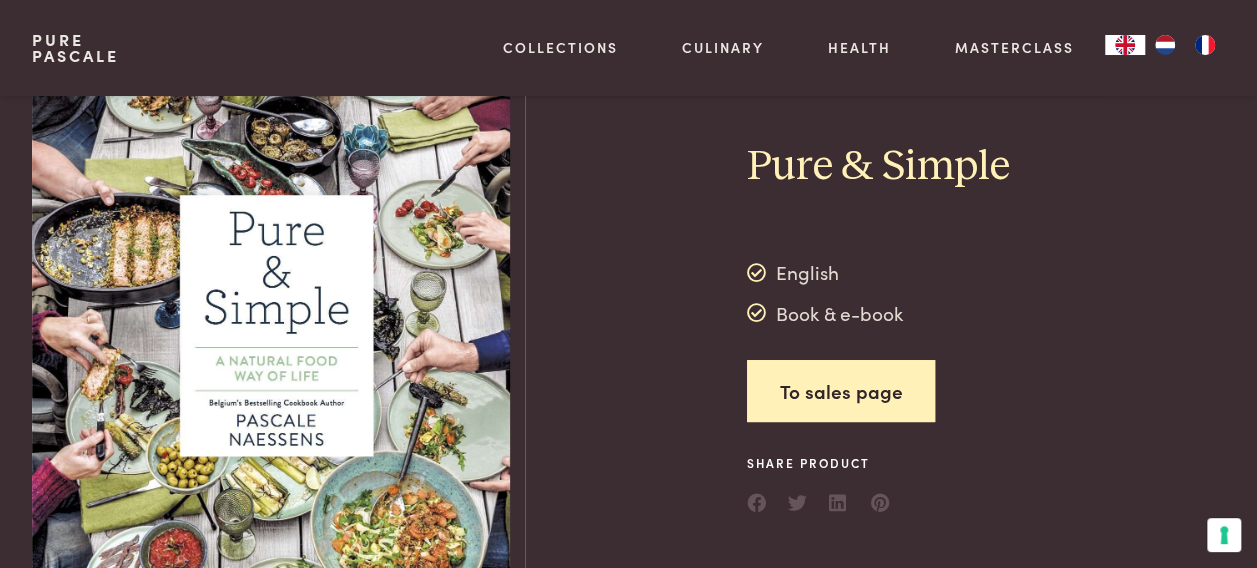 scroll, scrollTop: 100, scrollLeft: 0, axis: vertical 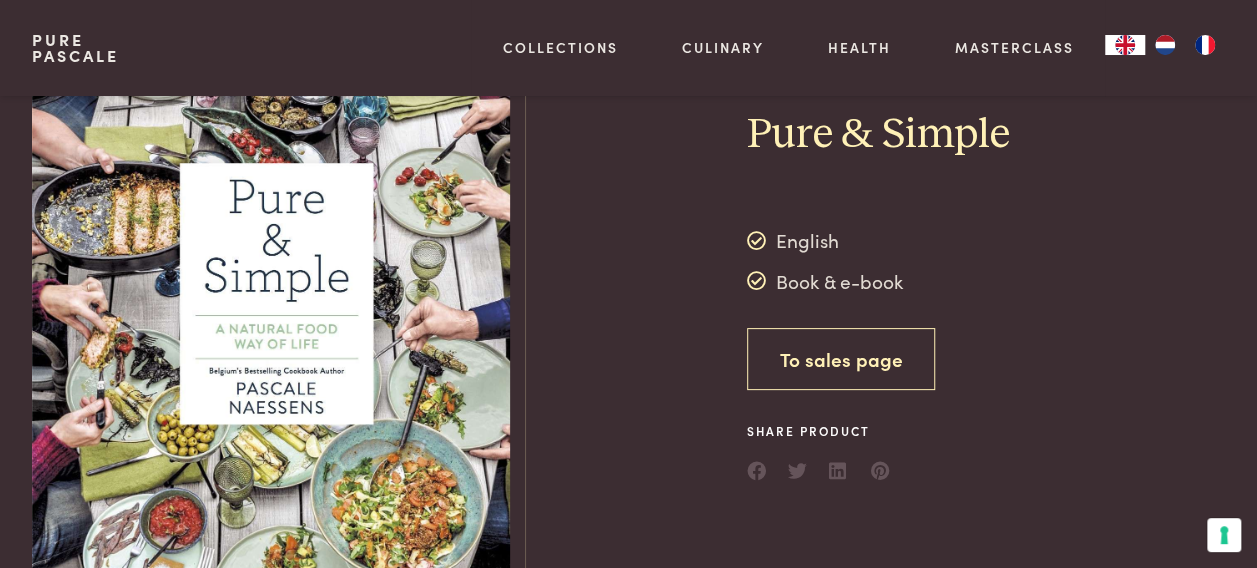 click on "To sales page" at bounding box center (841, 359) 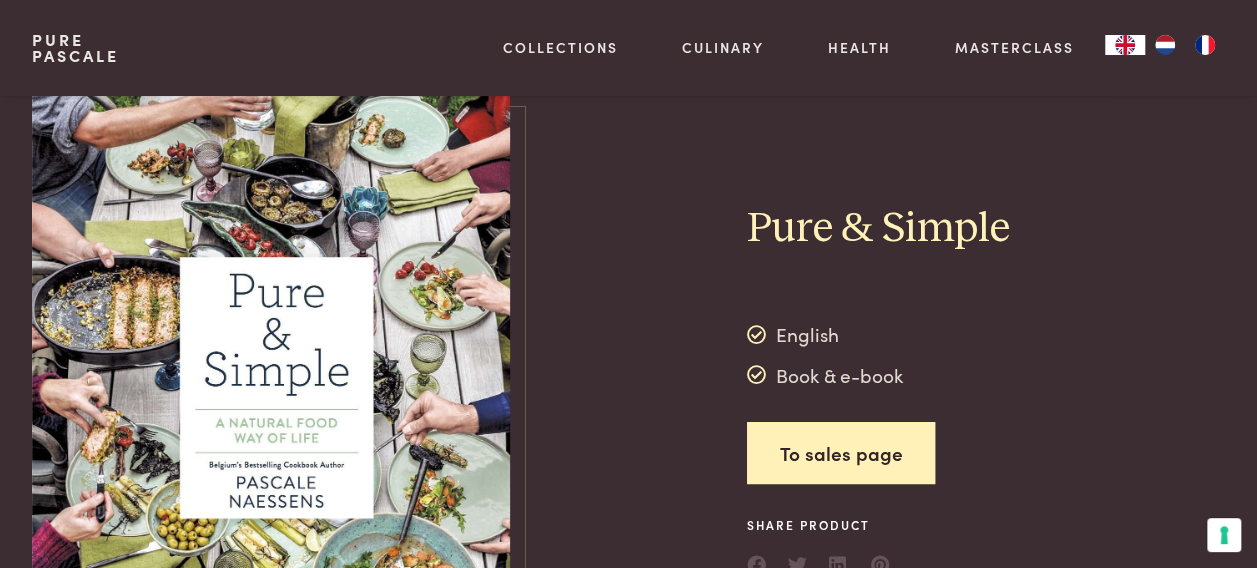 scroll, scrollTop: 0, scrollLeft: 0, axis: both 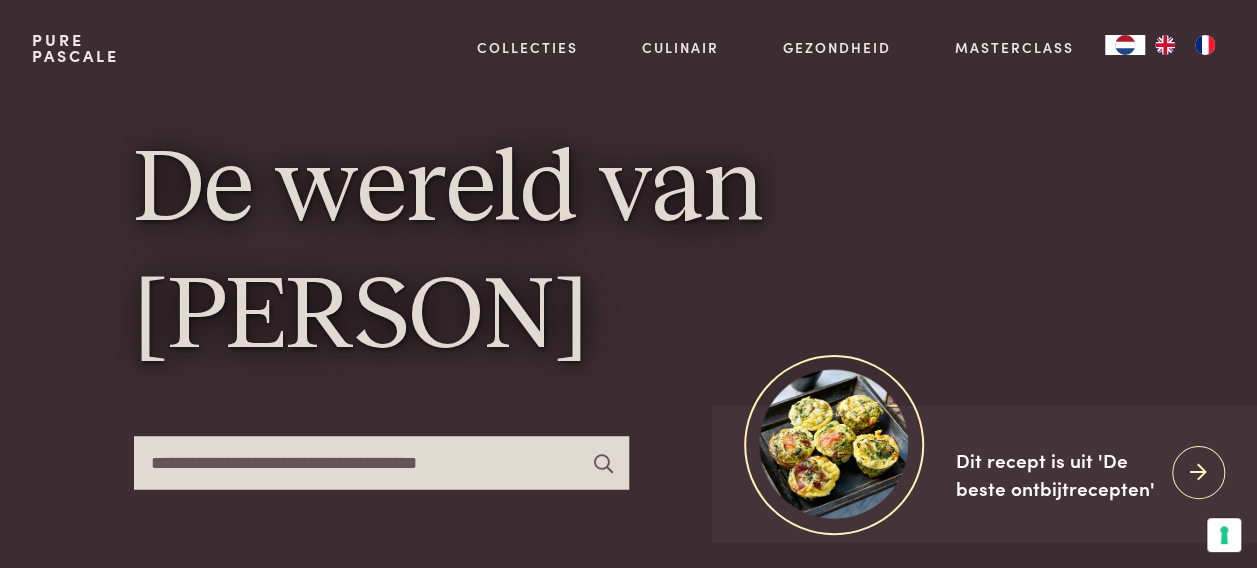 click at bounding box center [1165, 45] 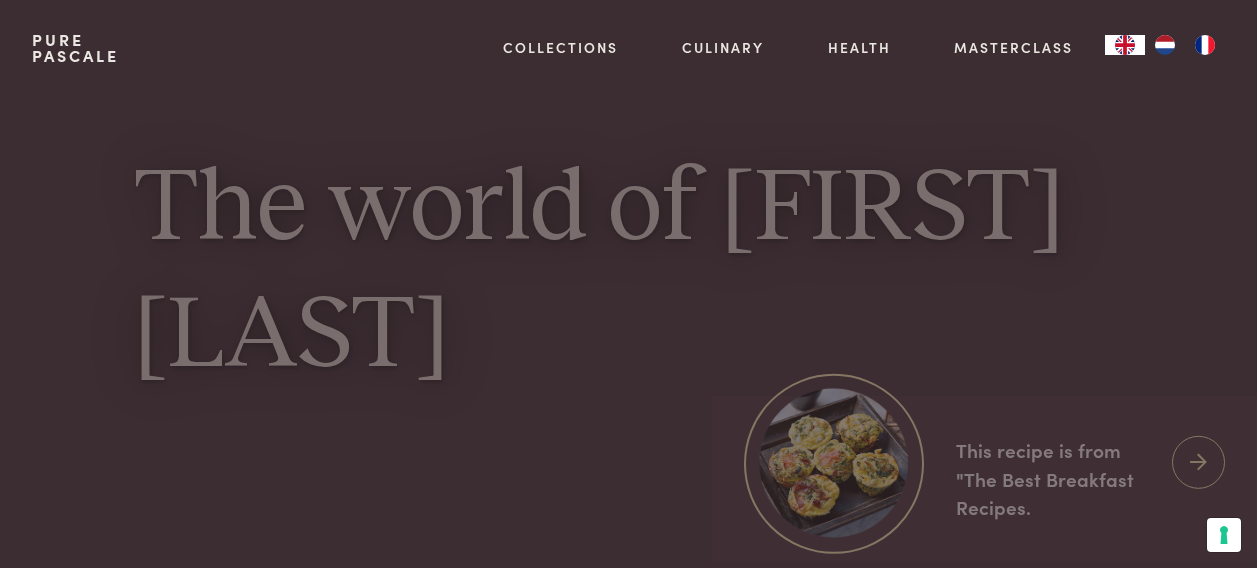 scroll, scrollTop: 0, scrollLeft: 0, axis: both 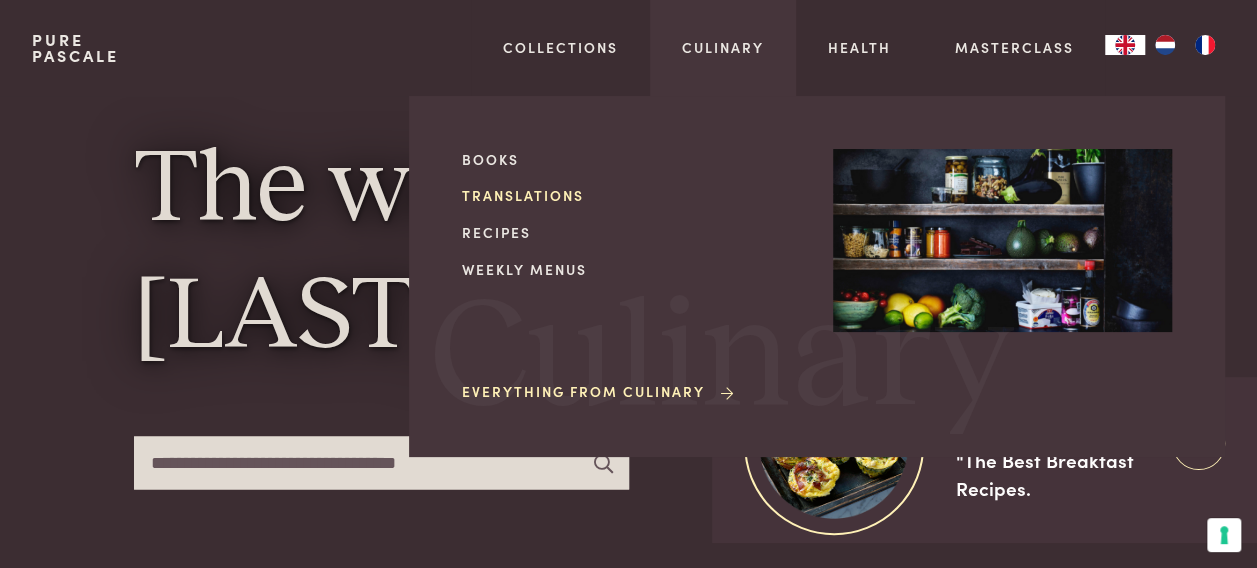 click on "Translations" at bounding box center (631, 195) 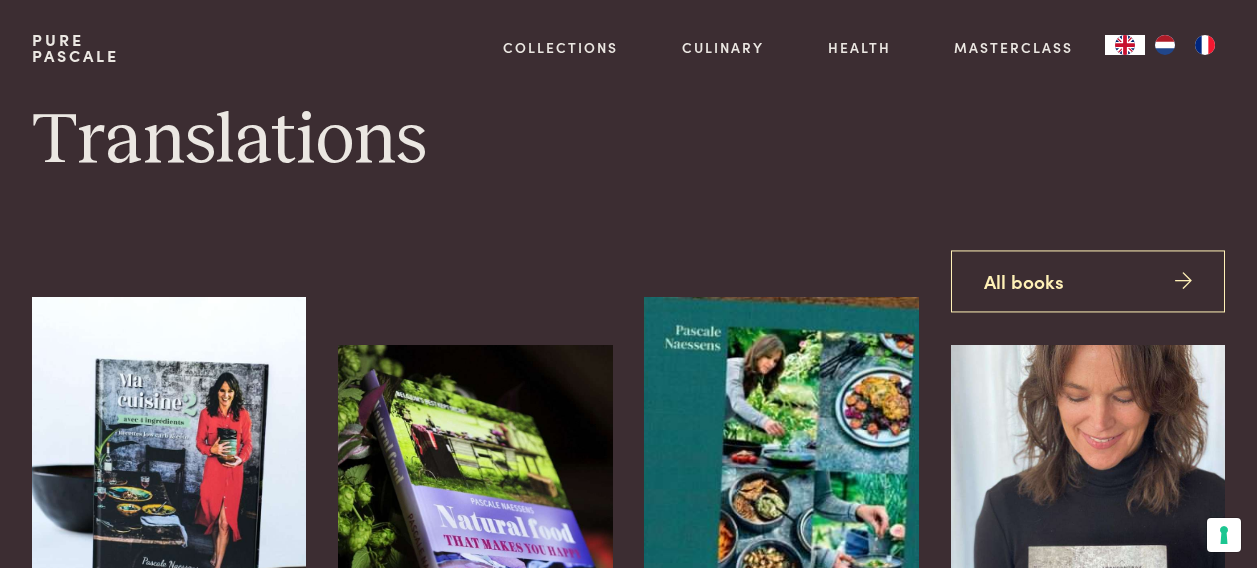 scroll, scrollTop: 0, scrollLeft: 0, axis: both 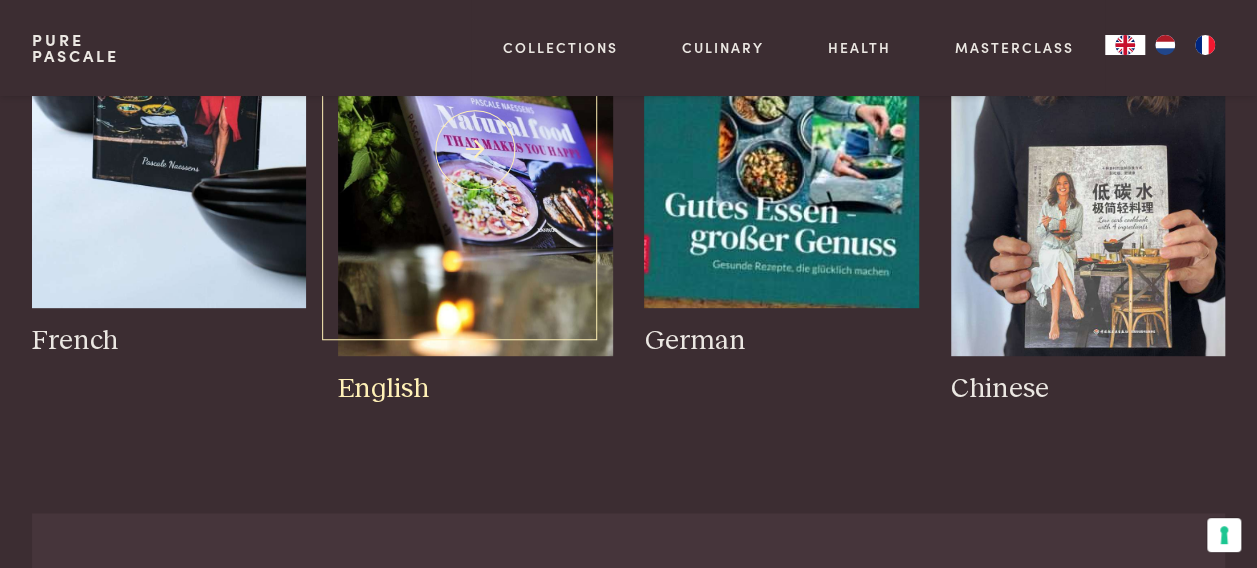 click at bounding box center [475, 151] 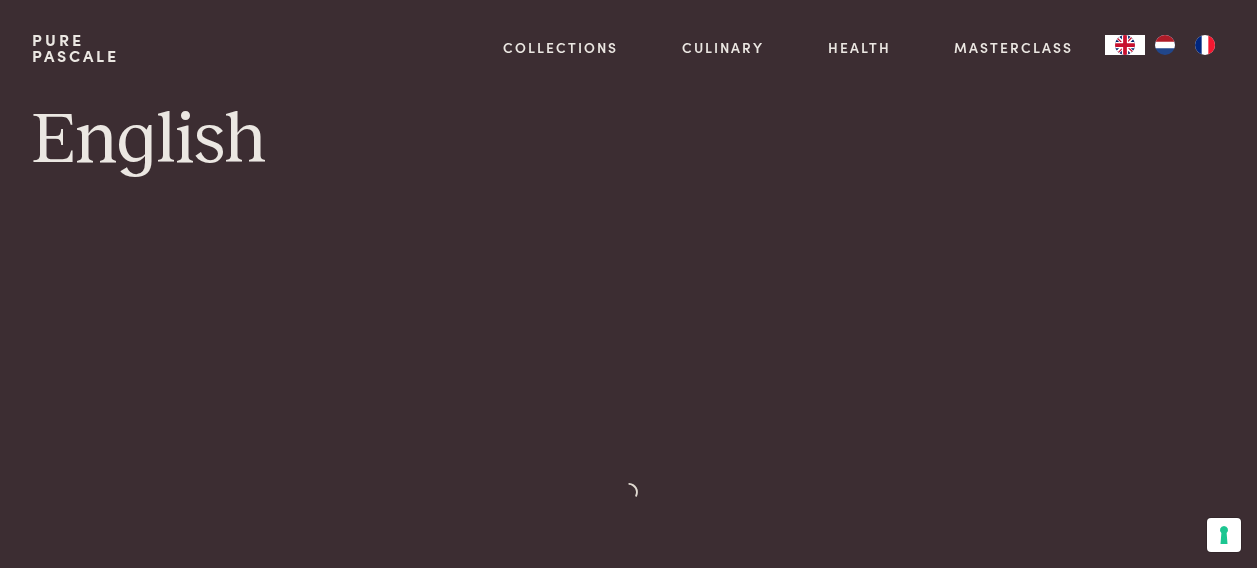 scroll, scrollTop: 0, scrollLeft: 0, axis: both 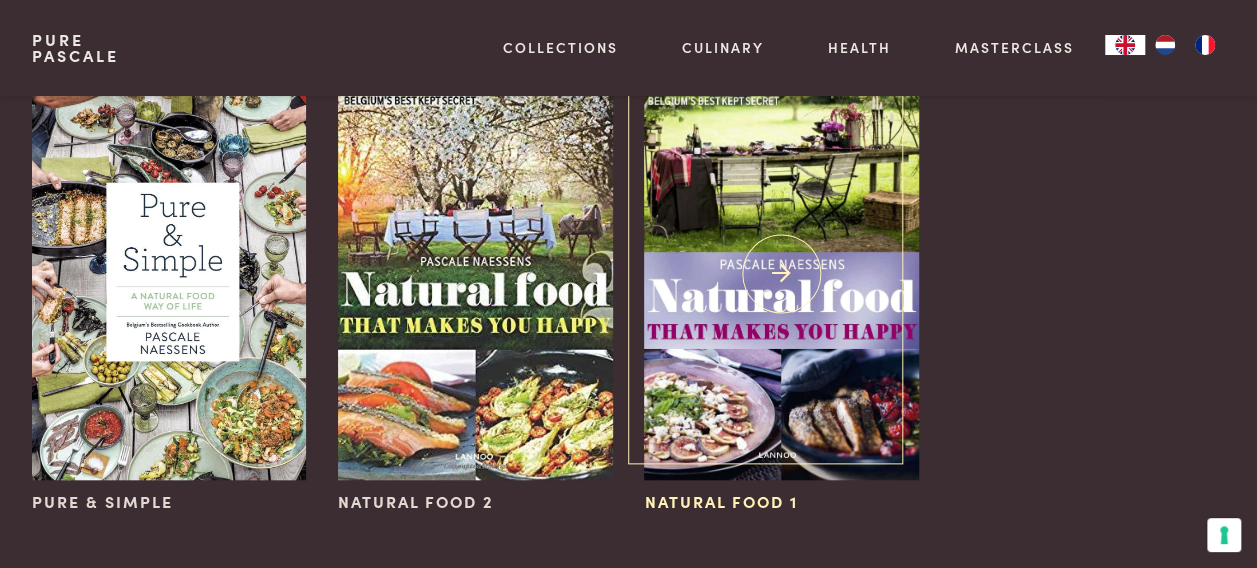 click at bounding box center [781, 274] 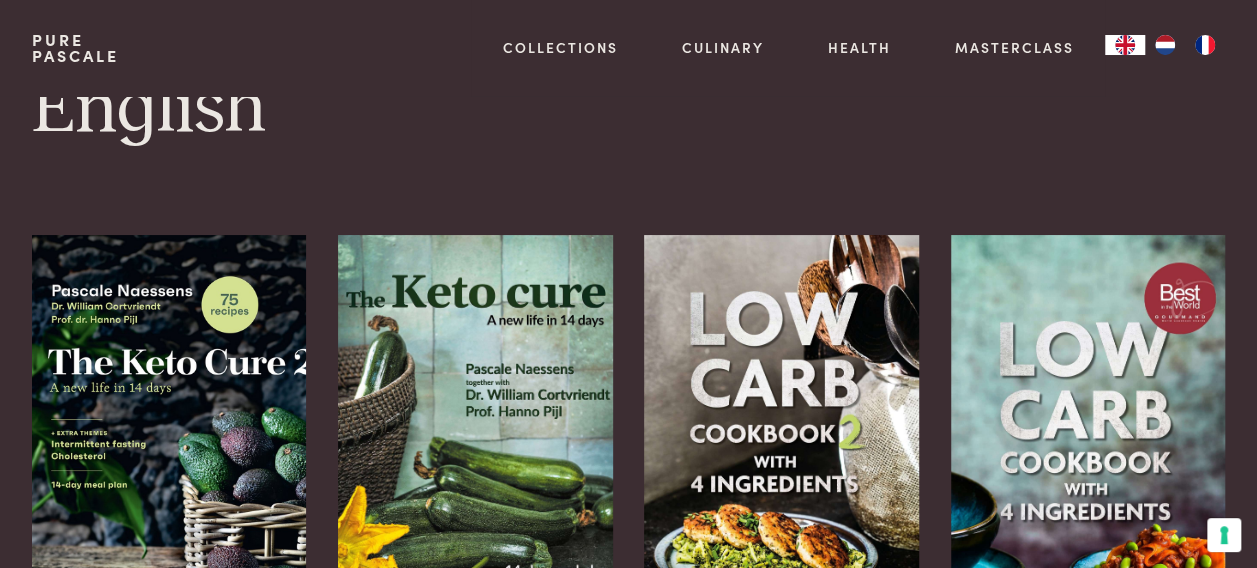 scroll, scrollTop: 0, scrollLeft: 0, axis: both 